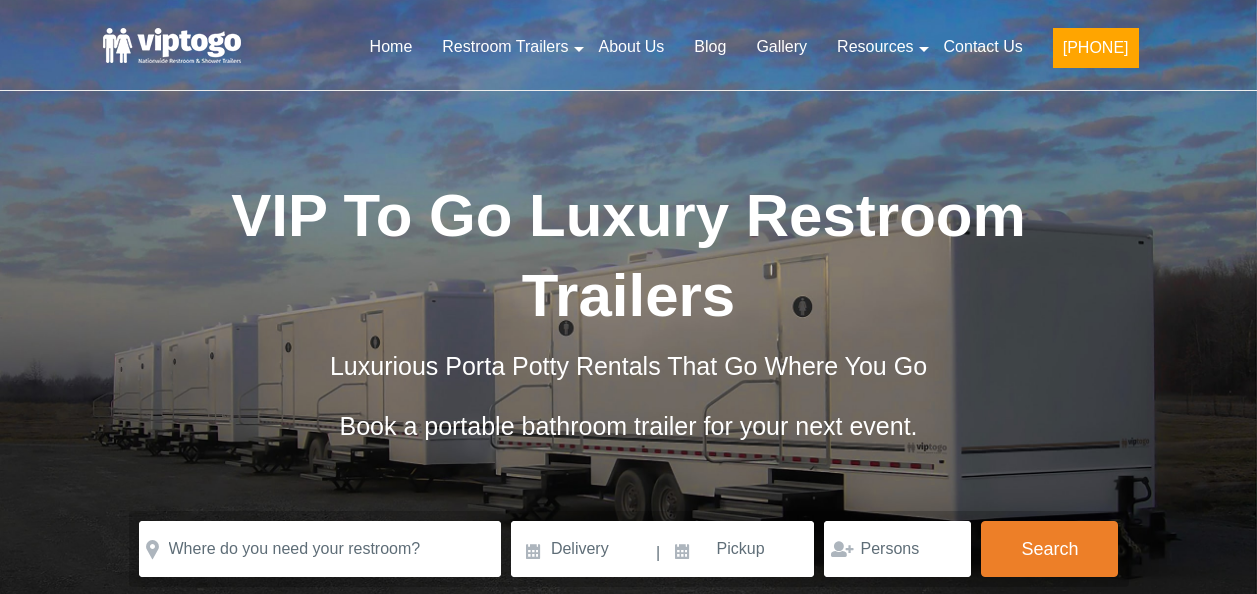 scroll, scrollTop: 0, scrollLeft: 0, axis: both 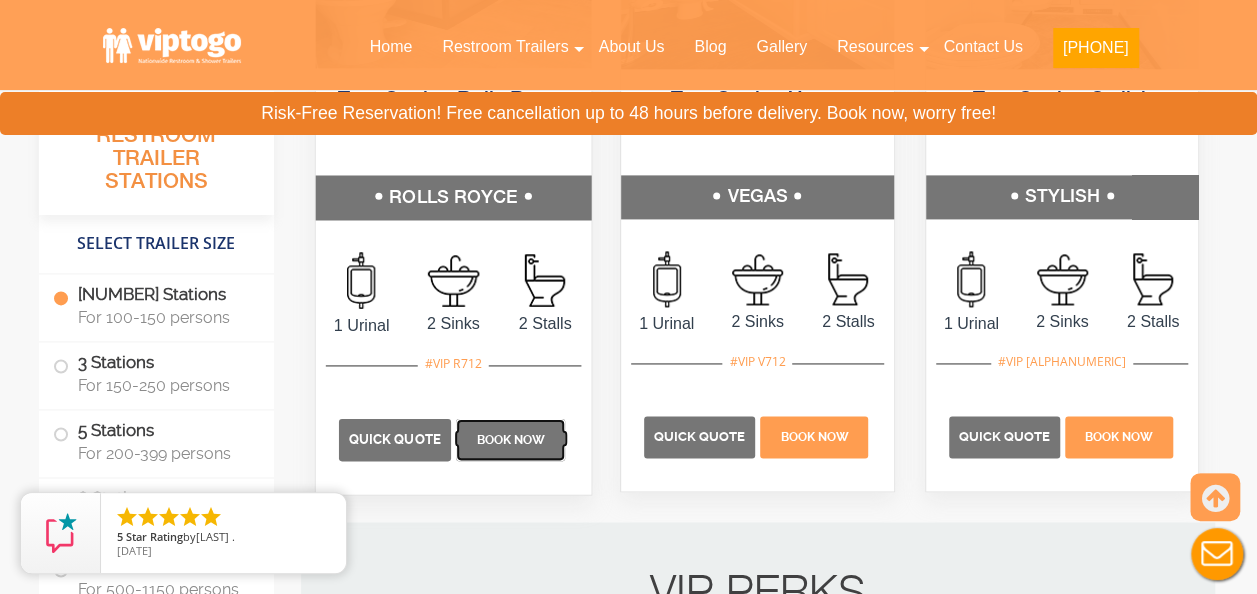 click on "Book Now" at bounding box center [510, 440] 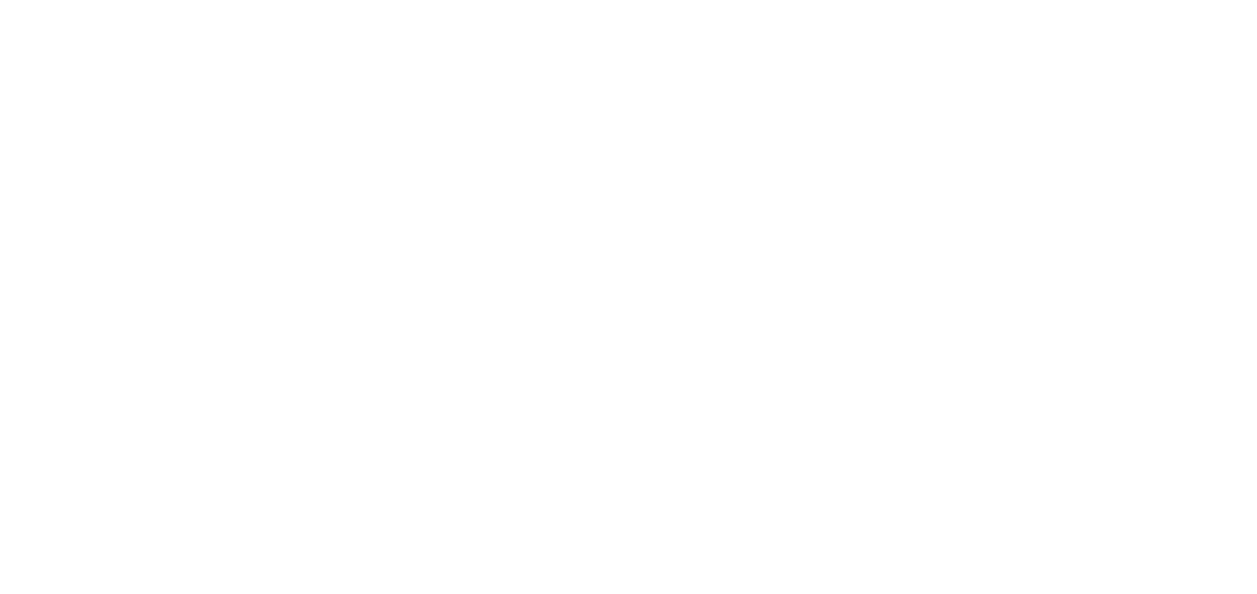 scroll, scrollTop: 0, scrollLeft: 0, axis: both 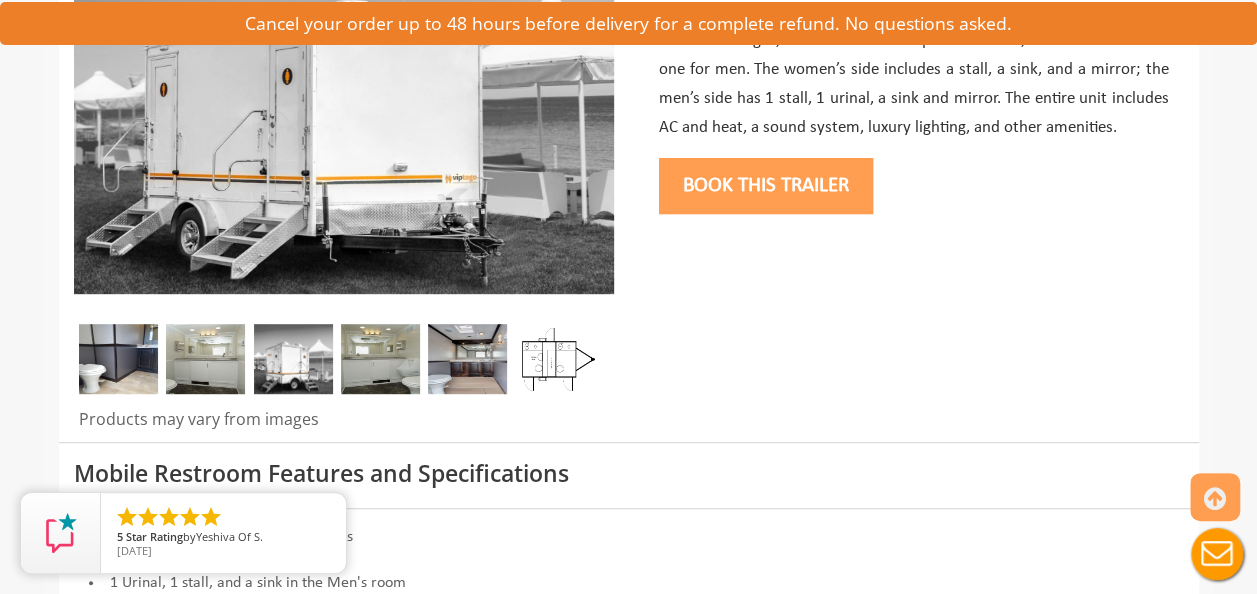 click on "Book this trailer" at bounding box center (766, 186) 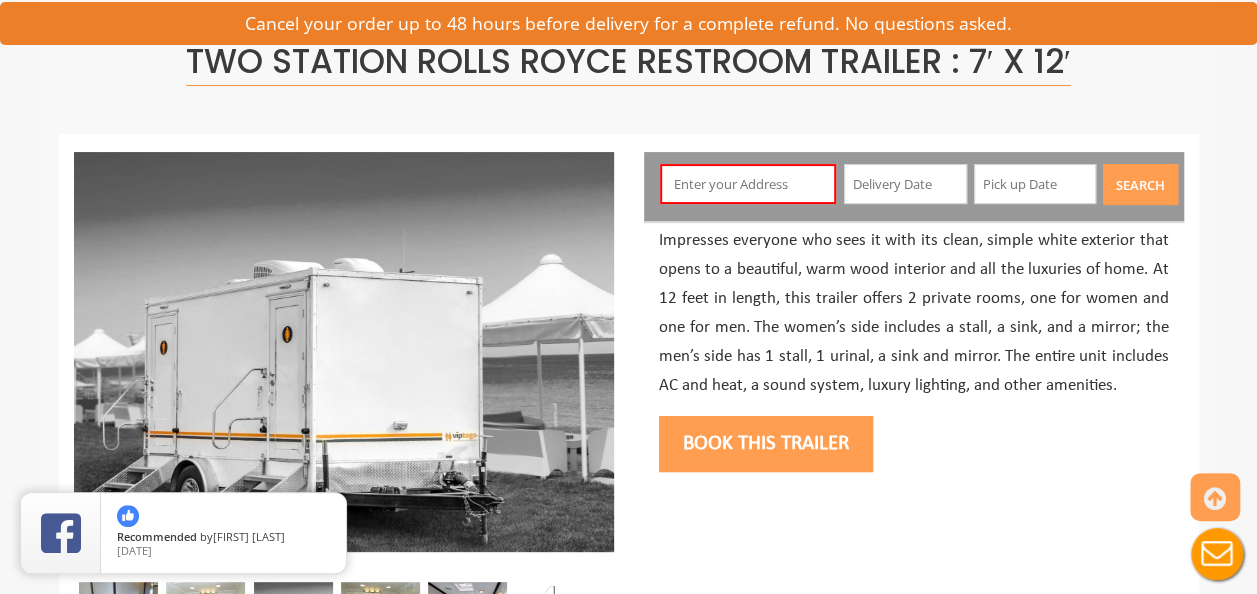 scroll, scrollTop: 105, scrollLeft: 0, axis: vertical 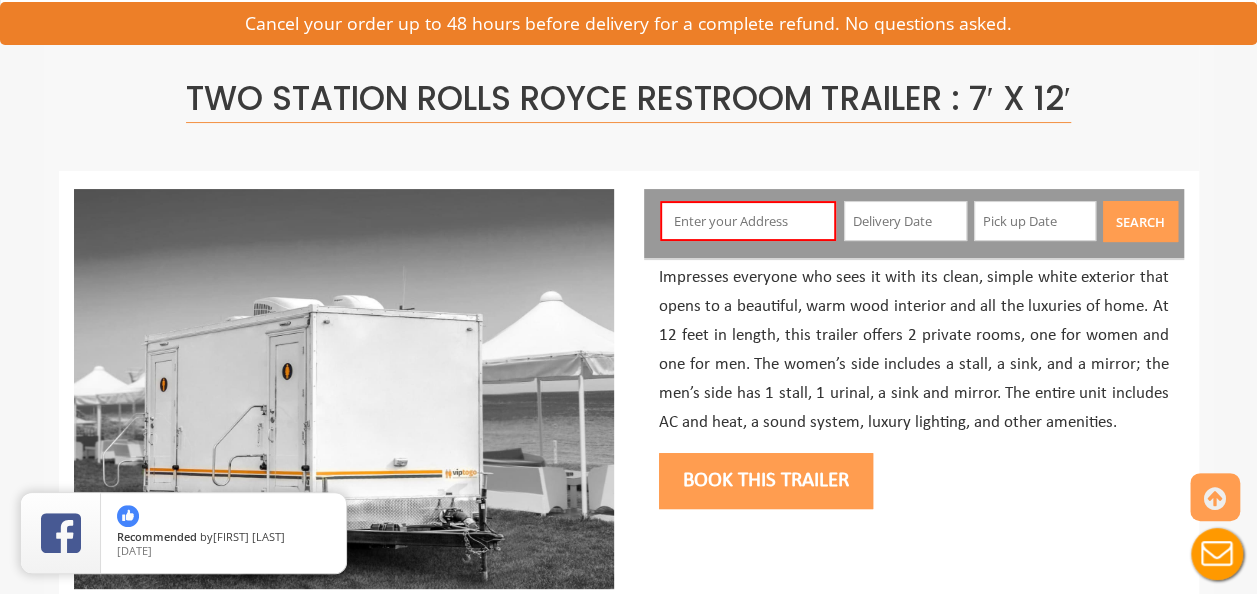 click at bounding box center (748, 221) 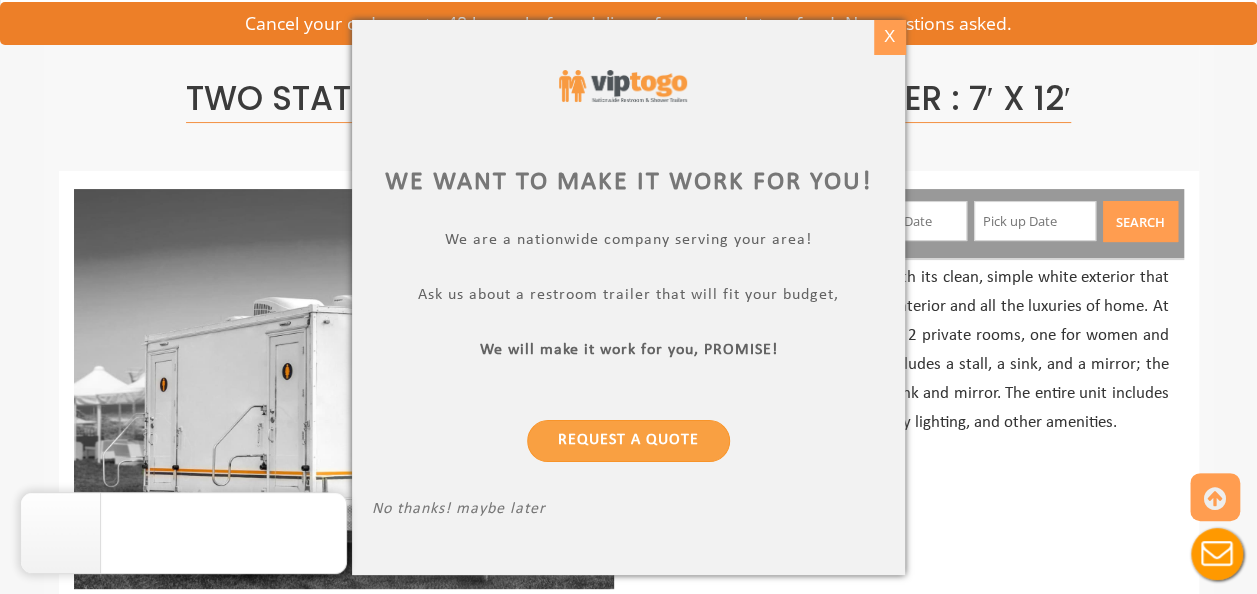 click on "X" at bounding box center [889, 37] 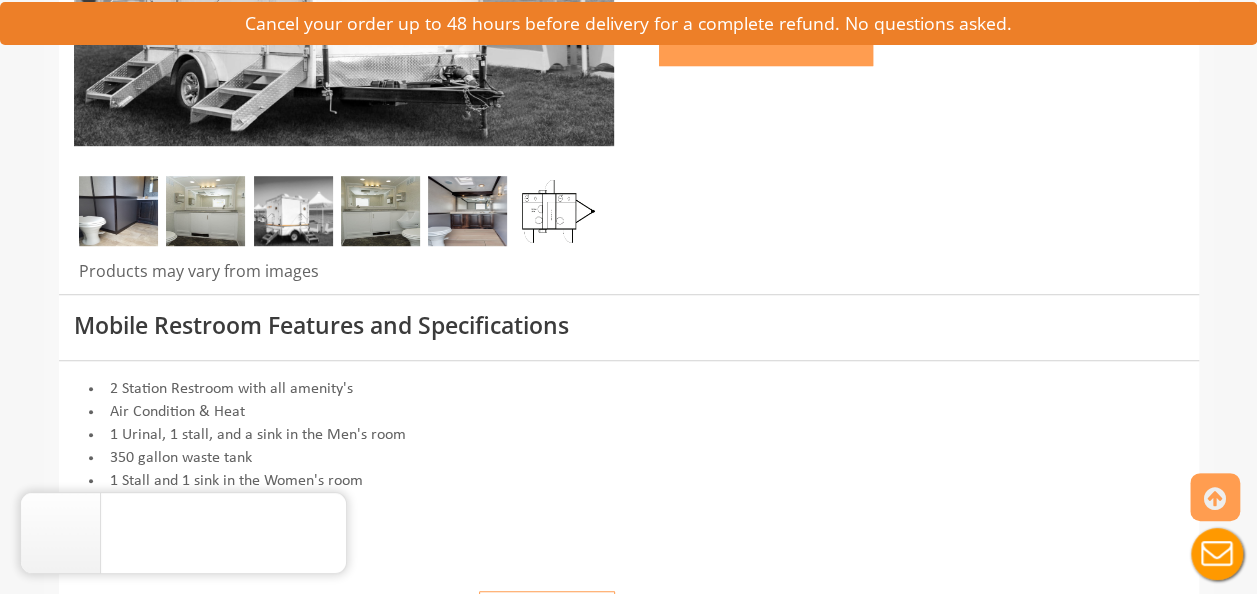 scroll, scrollTop: 605, scrollLeft: 0, axis: vertical 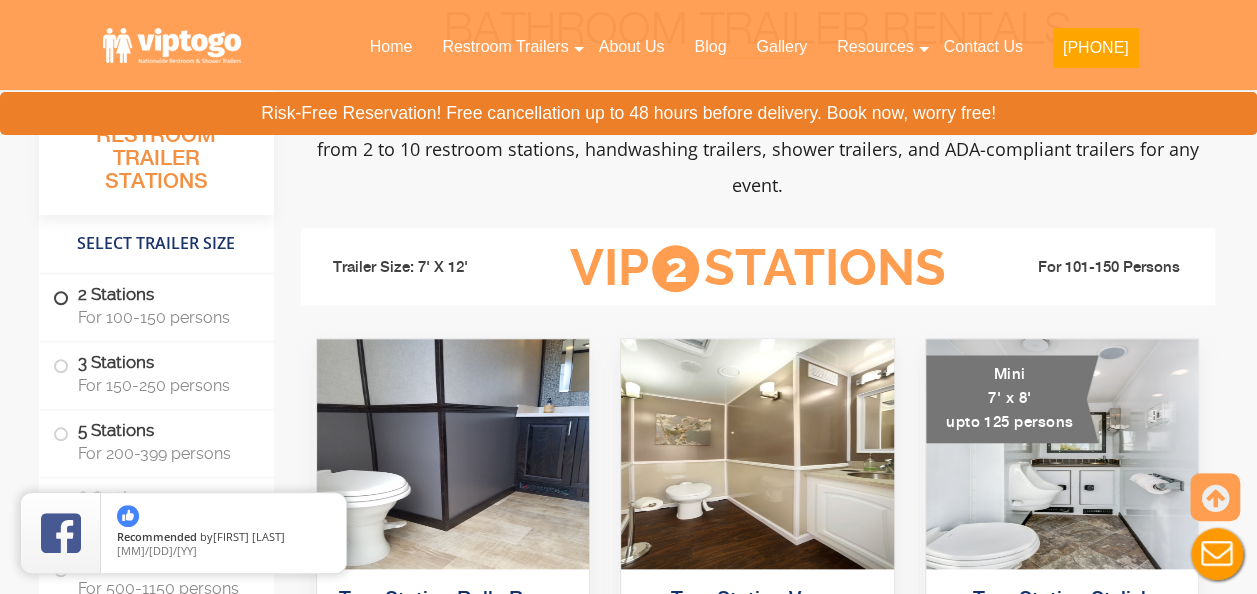 click at bounding box center [61, 298] 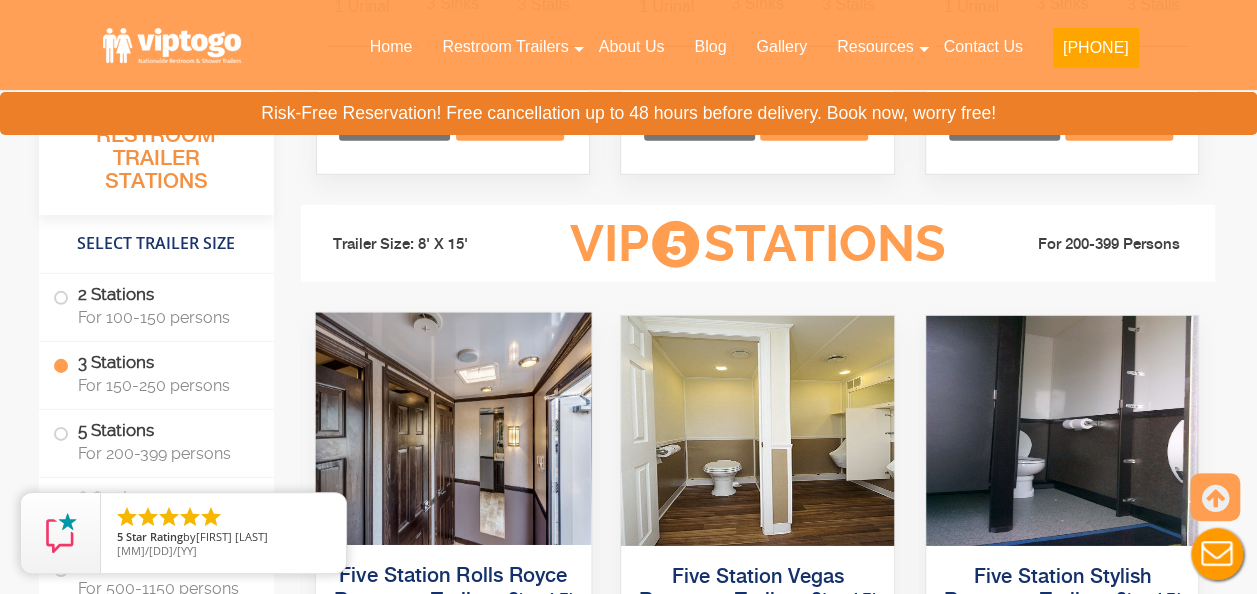 scroll, scrollTop: 2748, scrollLeft: 0, axis: vertical 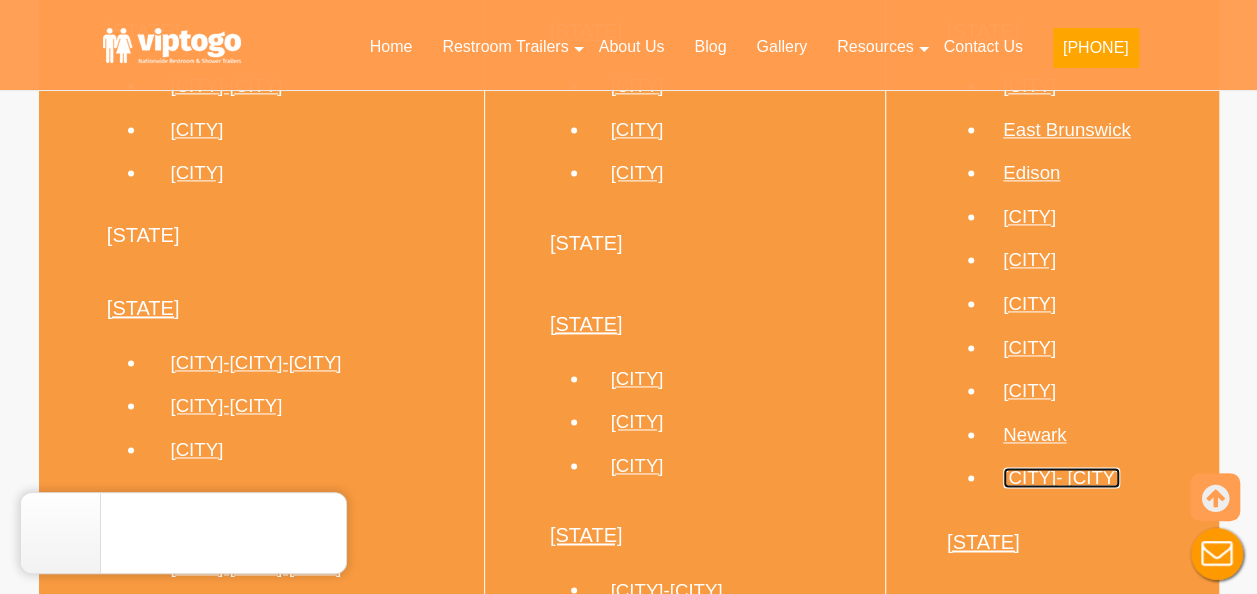 click on "Parsippany- Troy Hills" at bounding box center [1061, 477] 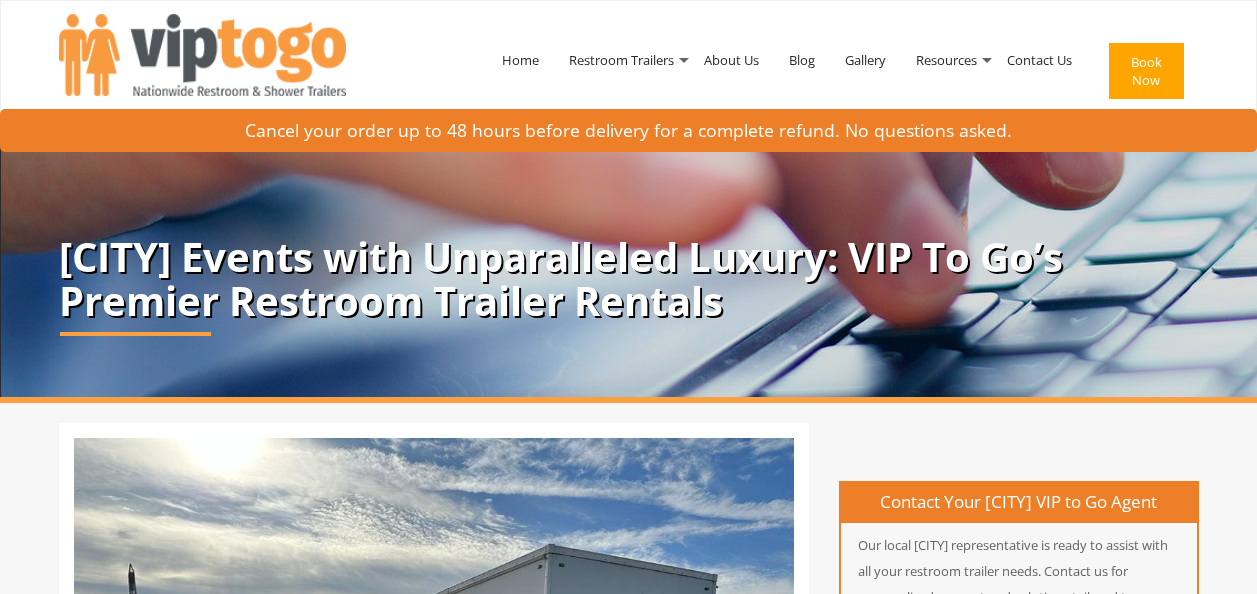scroll, scrollTop: 0, scrollLeft: 0, axis: both 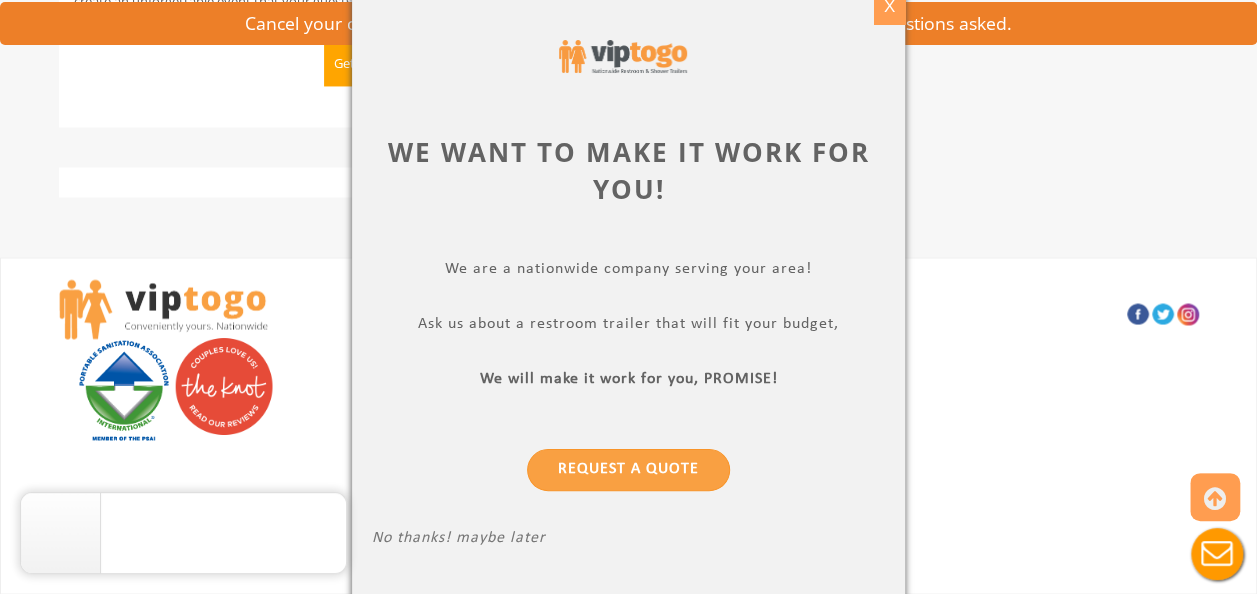 click on "X" at bounding box center [889, 7] 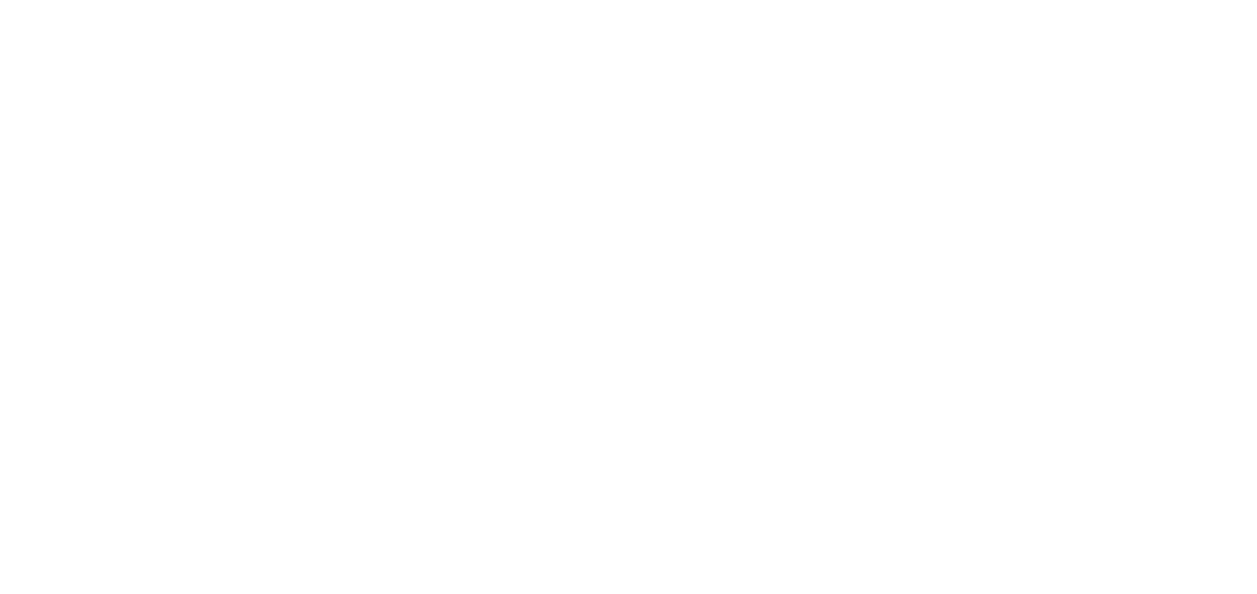 scroll, scrollTop: 0, scrollLeft: 0, axis: both 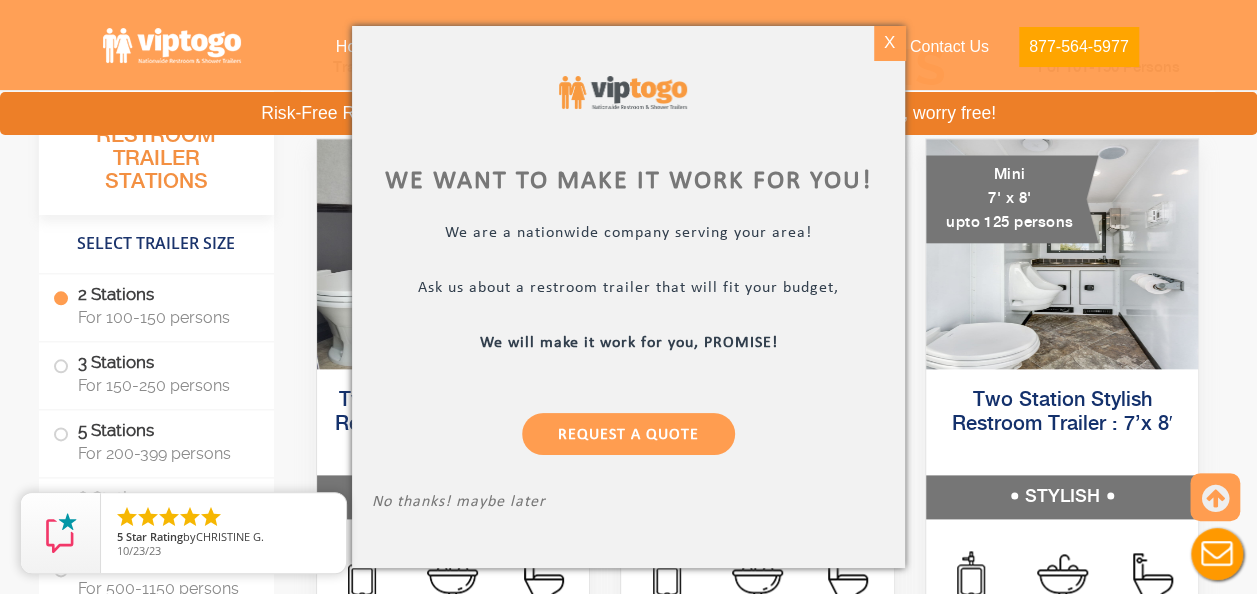 click on "X" at bounding box center (889, 43) 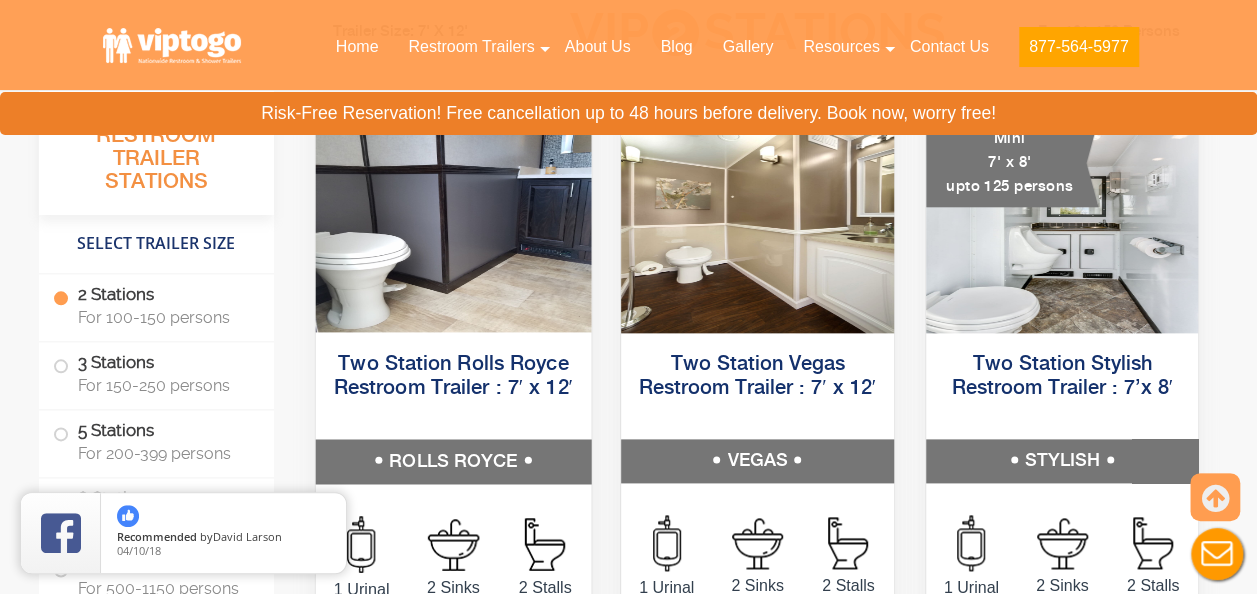 scroll, scrollTop: 1040, scrollLeft: 0, axis: vertical 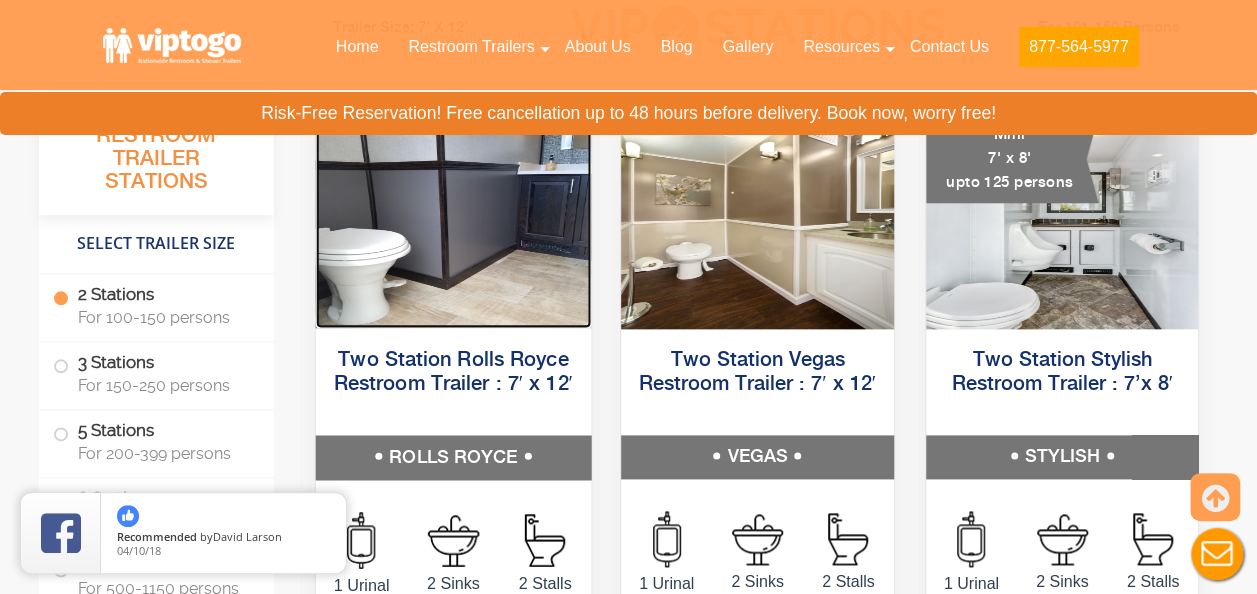 click at bounding box center (452, 212) 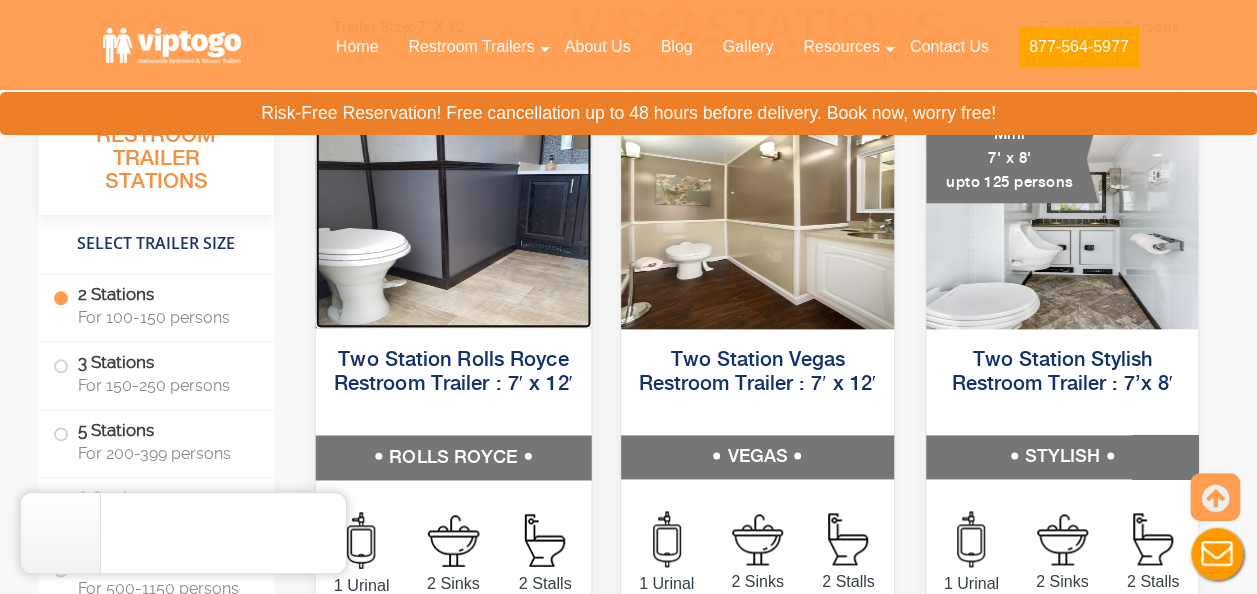 click at bounding box center [452, 212] 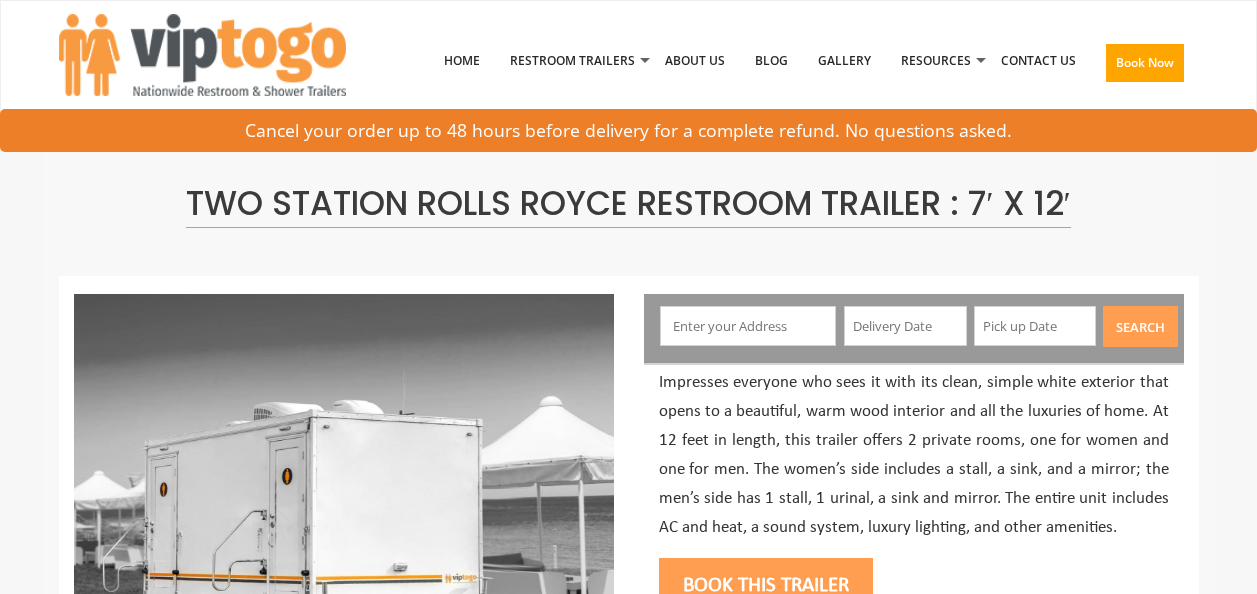 scroll, scrollTop: 0, scrollLeft: 0, axis: both 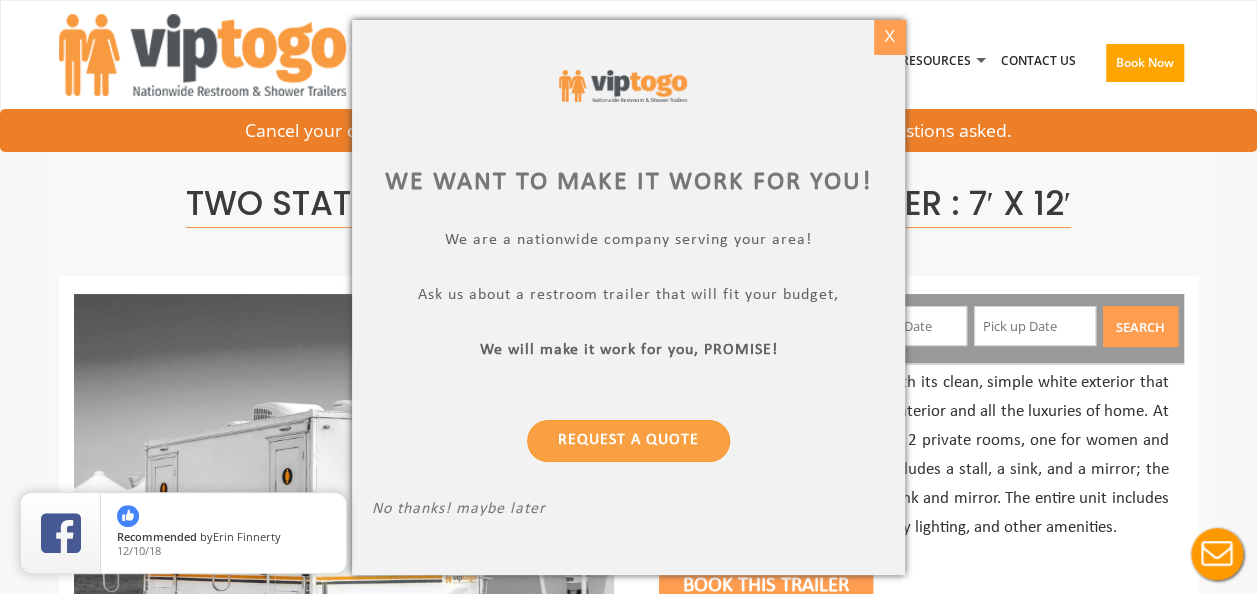 click on "X" at bounding box center (889, 37) 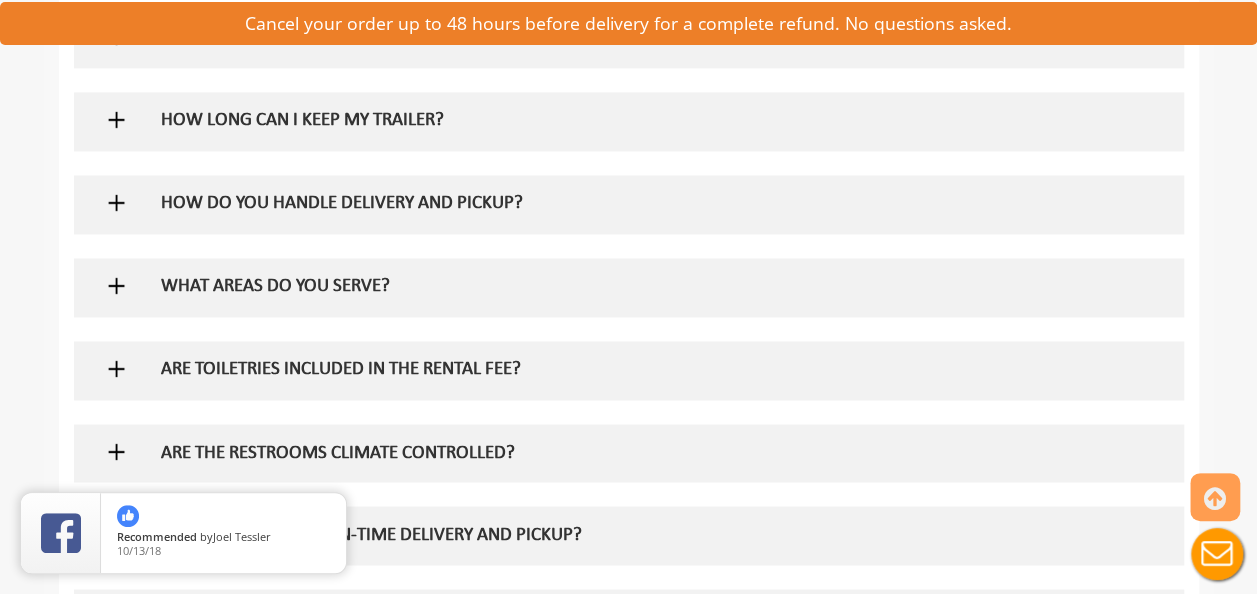scroll, scrollTop: 1502, scrollLeft: 0, axis: vertical 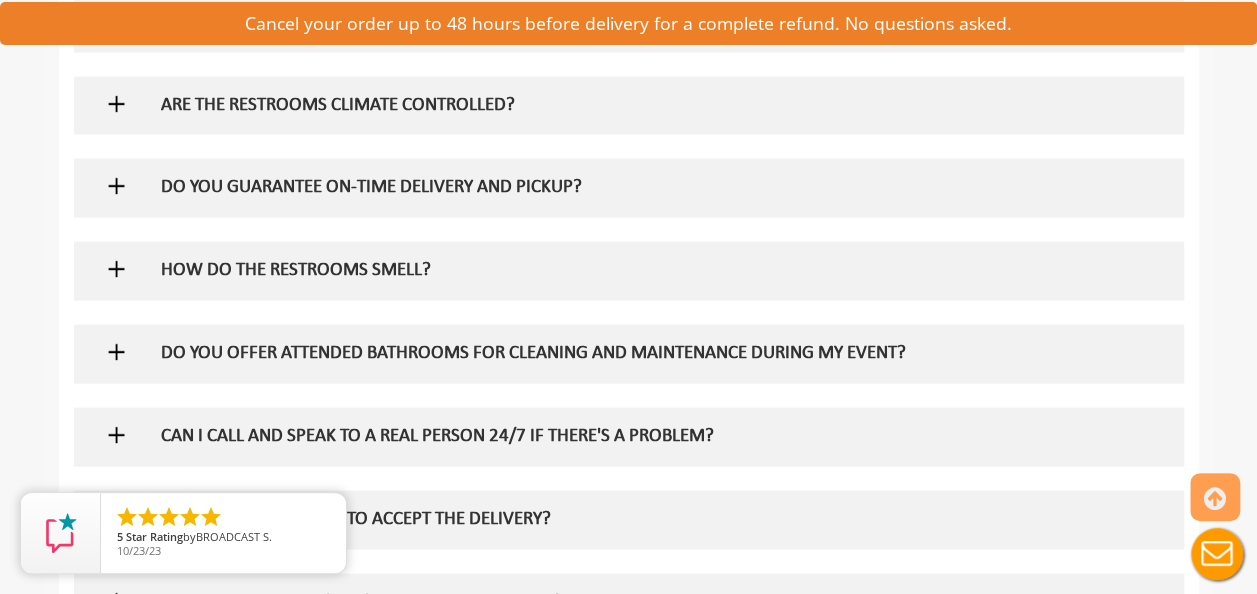 click on "Toggle navigation
VIPTOGO
Home
Restroom Trailers
Restroom Trailers by Type
All Restroom Trailers
ADA Restroom Trailers
Portable Shower Rentals
Sink Trailers
Restroom Trailers by Event
Construction Restroom Trailer
Wedding Restroom Trailers
Seasonal Events
Disaster Relief Restrooms Special Events" at bounding box center (628, 187) 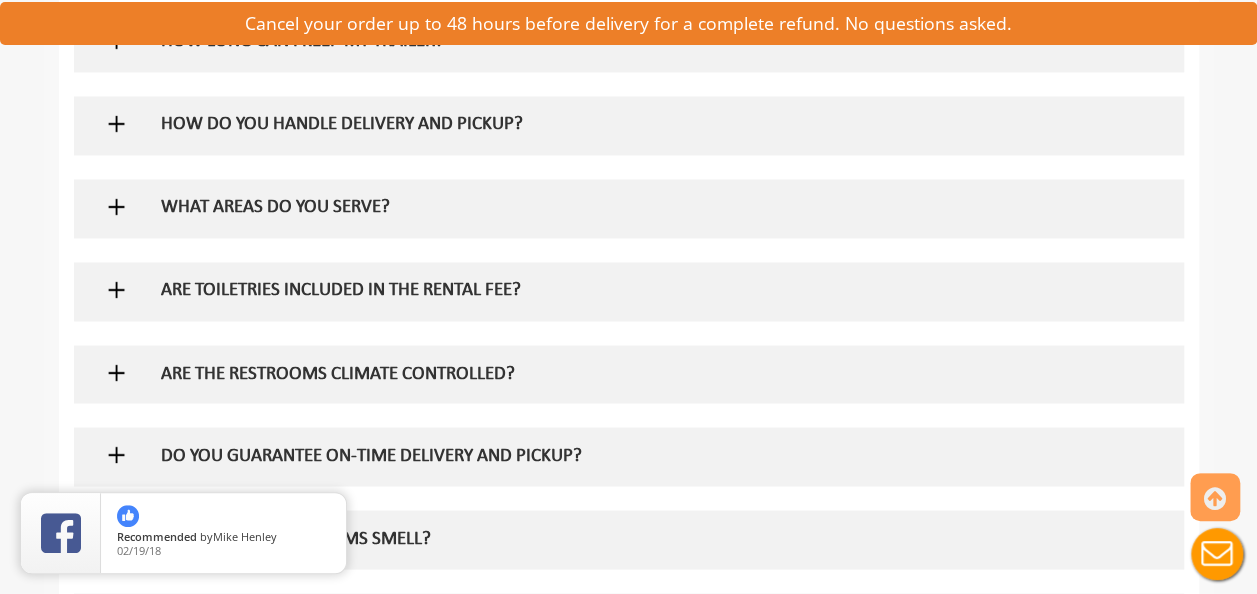 scroll, scrollTop: 770, scrollLeft: 0, axis: vertical 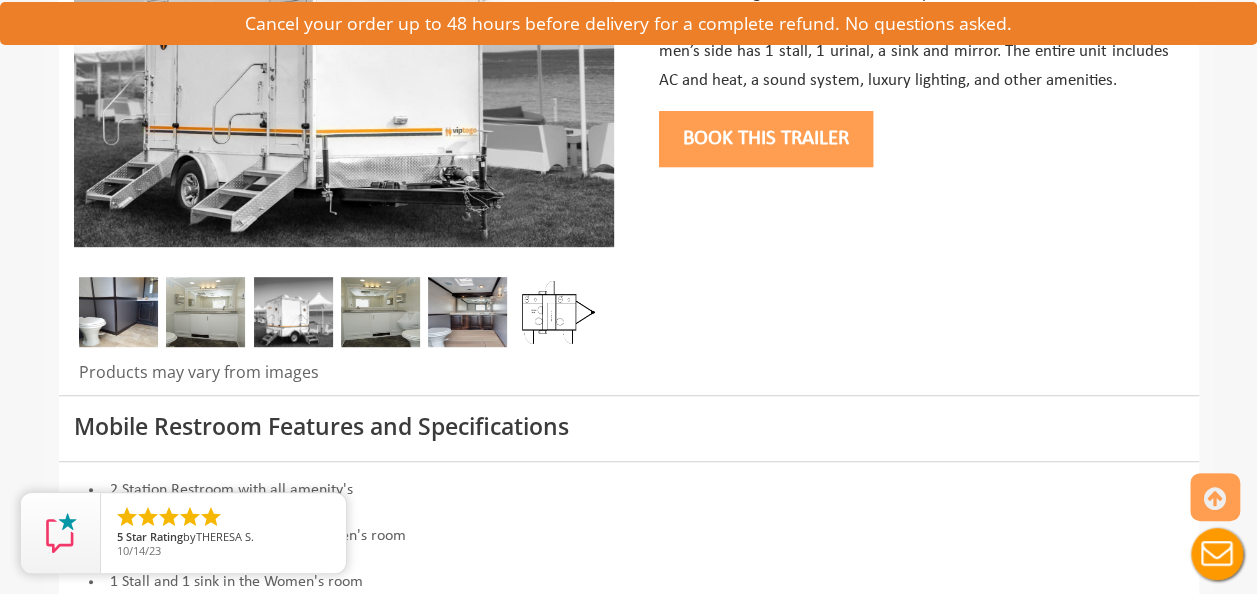 click on "Book this trailer" at bounding box center [766, 139] 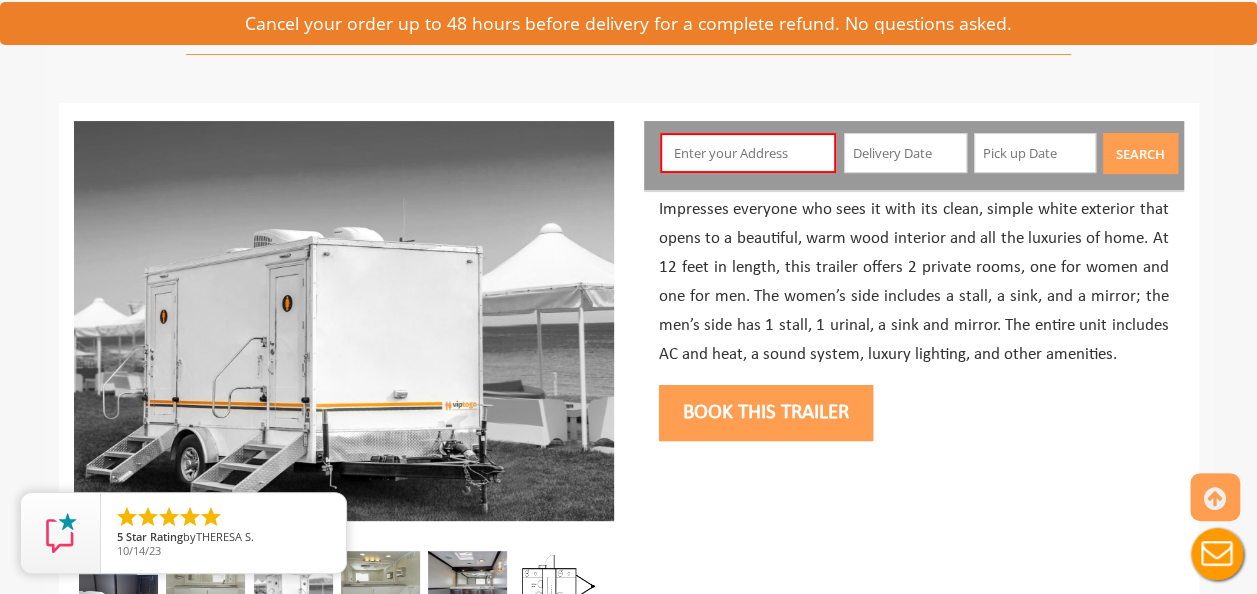 scroll, scrollTop: 105, scrollLeft: 0, axis: vertical 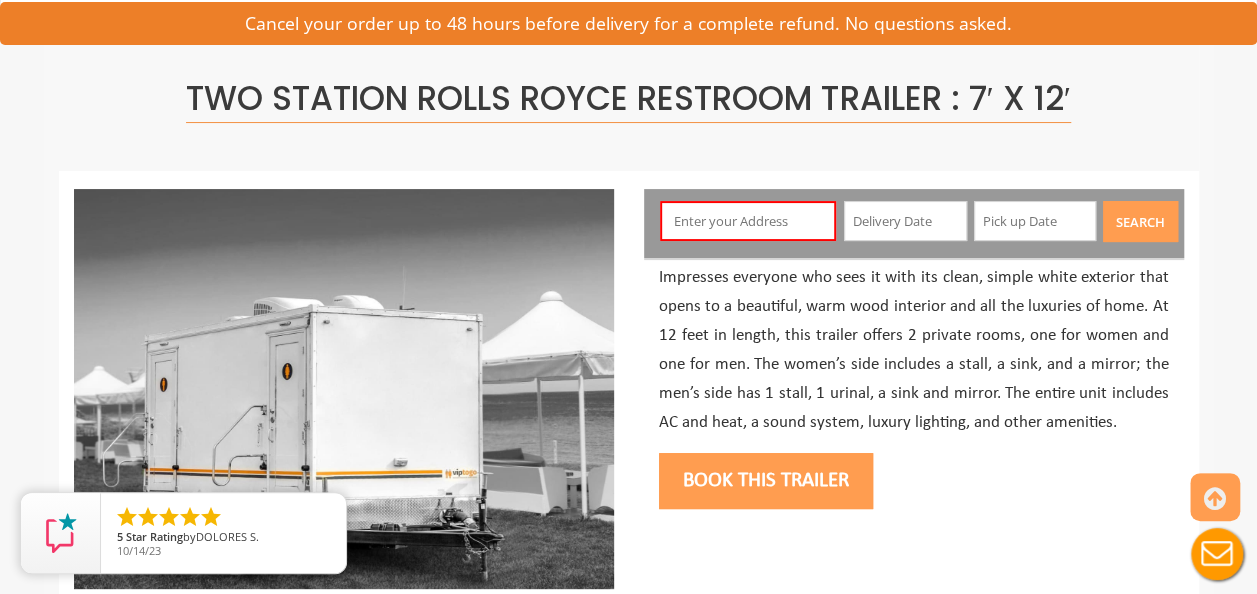 type 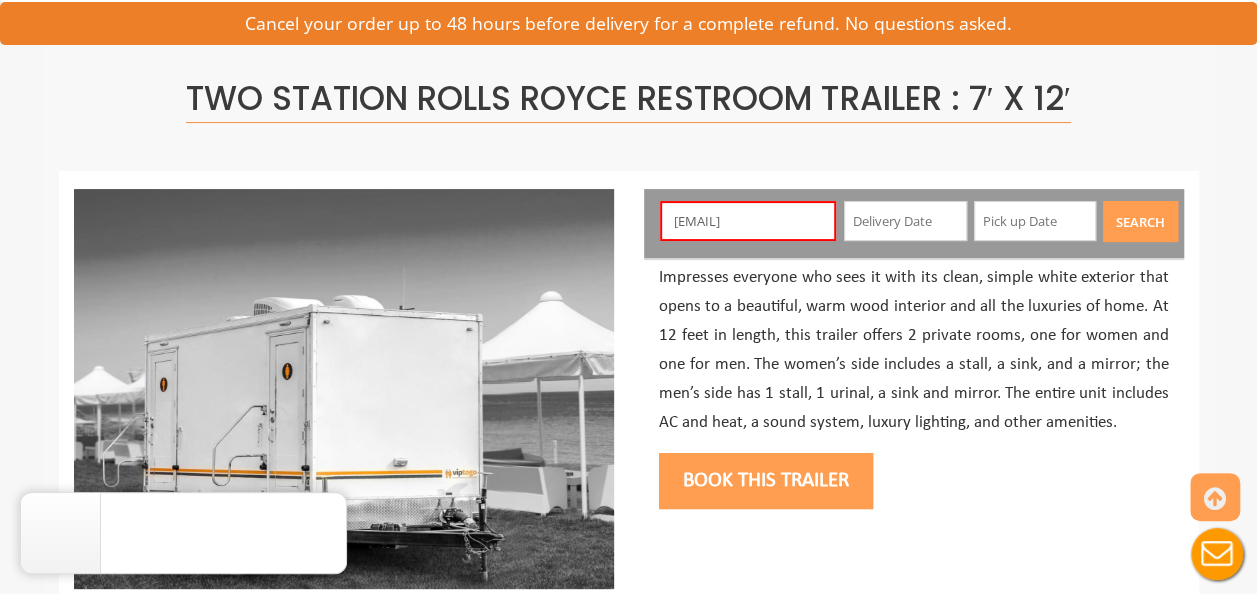 type on "manikha2011@gmail.com" 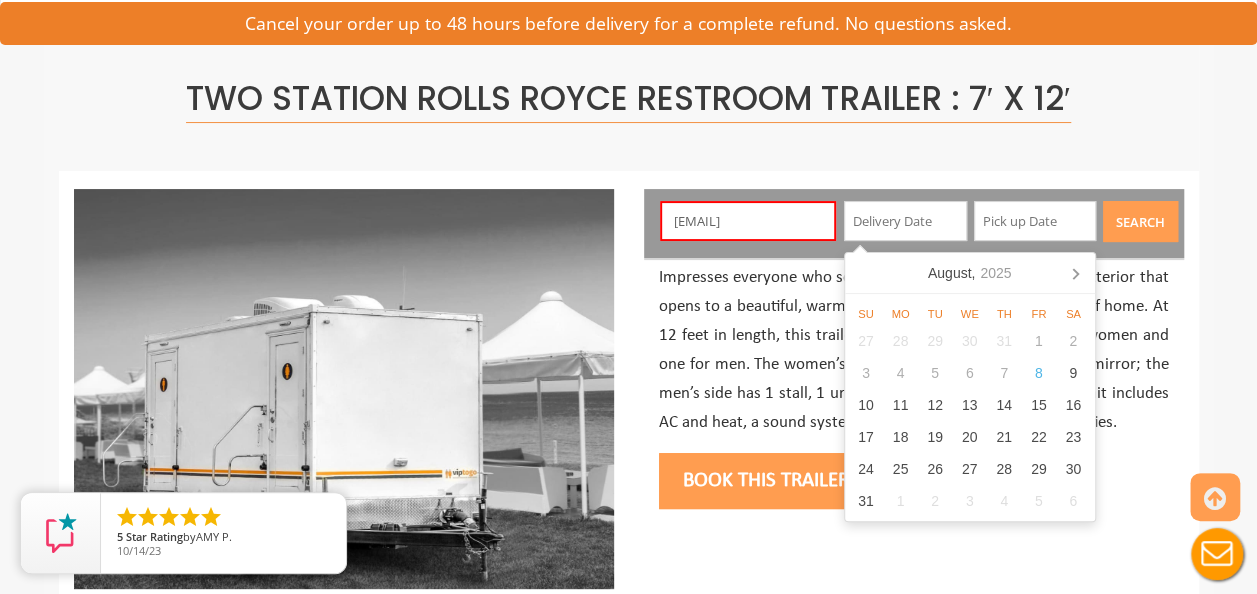 click at bounding box center (905, 221) 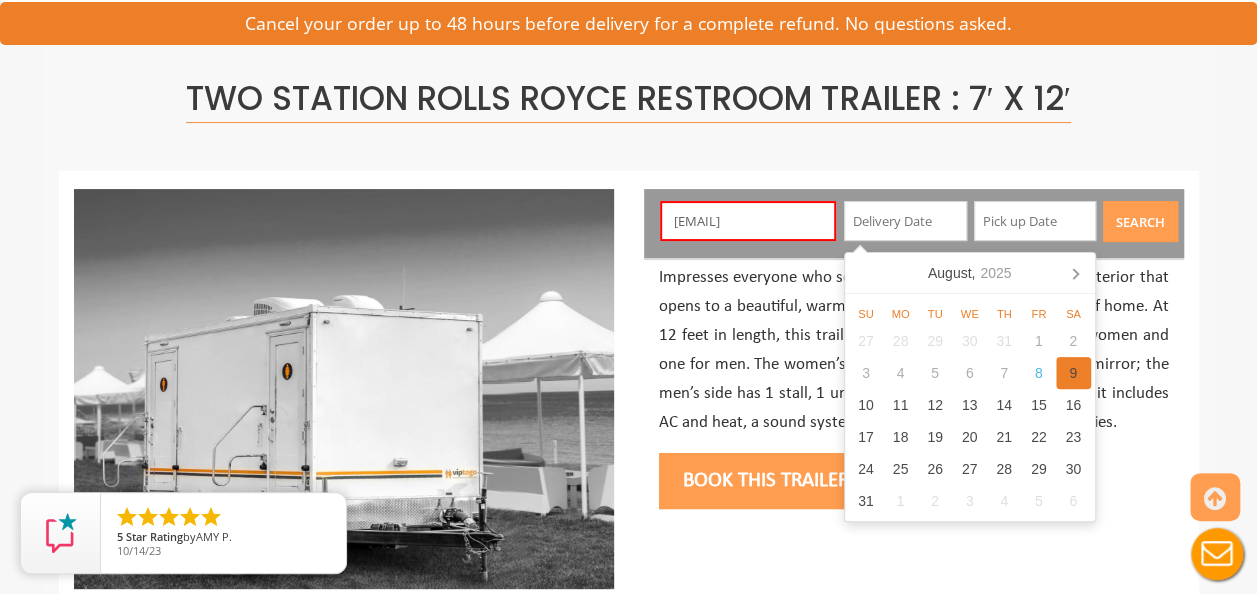 click on "9" at bounding box center [1073, 373] 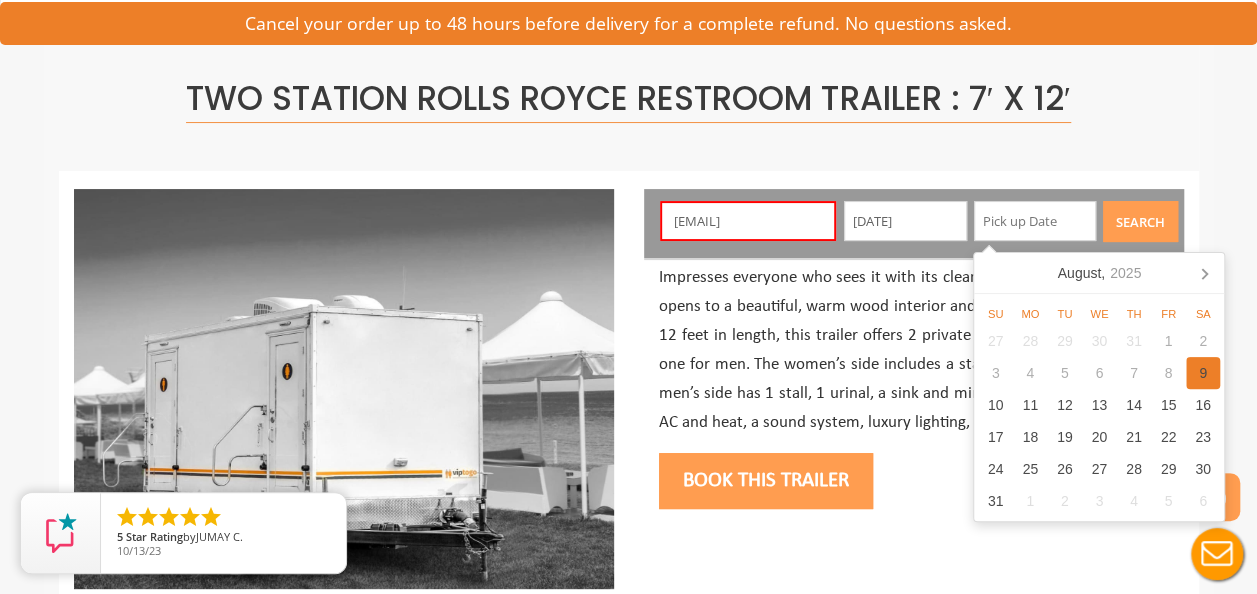click on "9" at bounding box center (1203, 373) 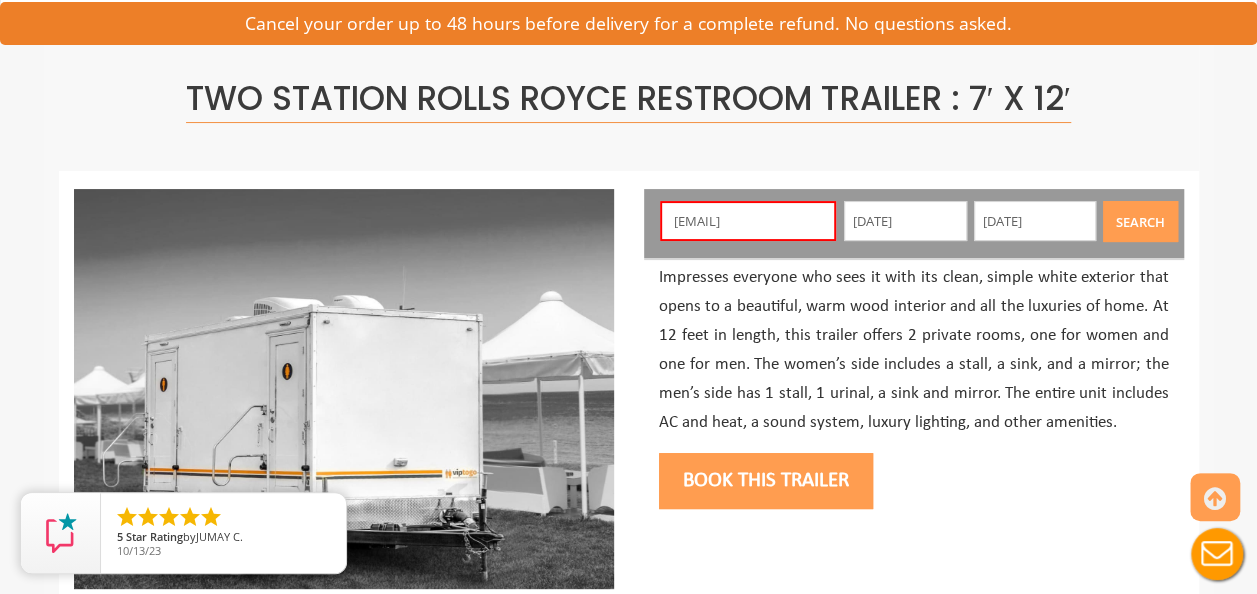 click on "Search" at bounding box center (1140, 221) 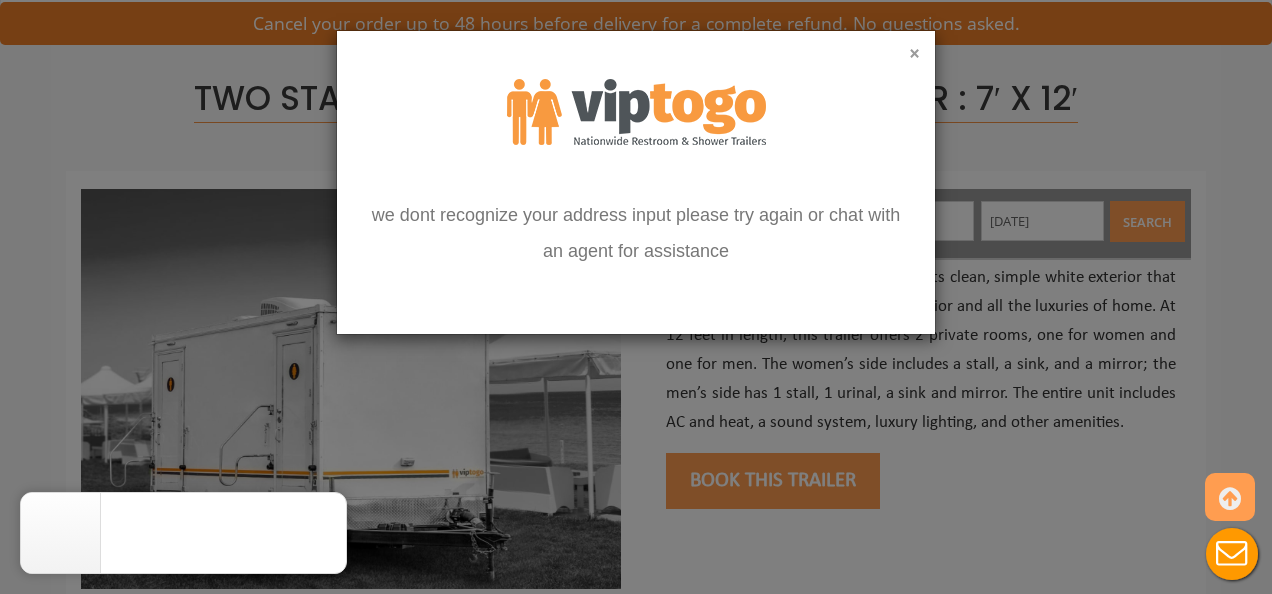 click on "×" at bounding box center [914, 54] 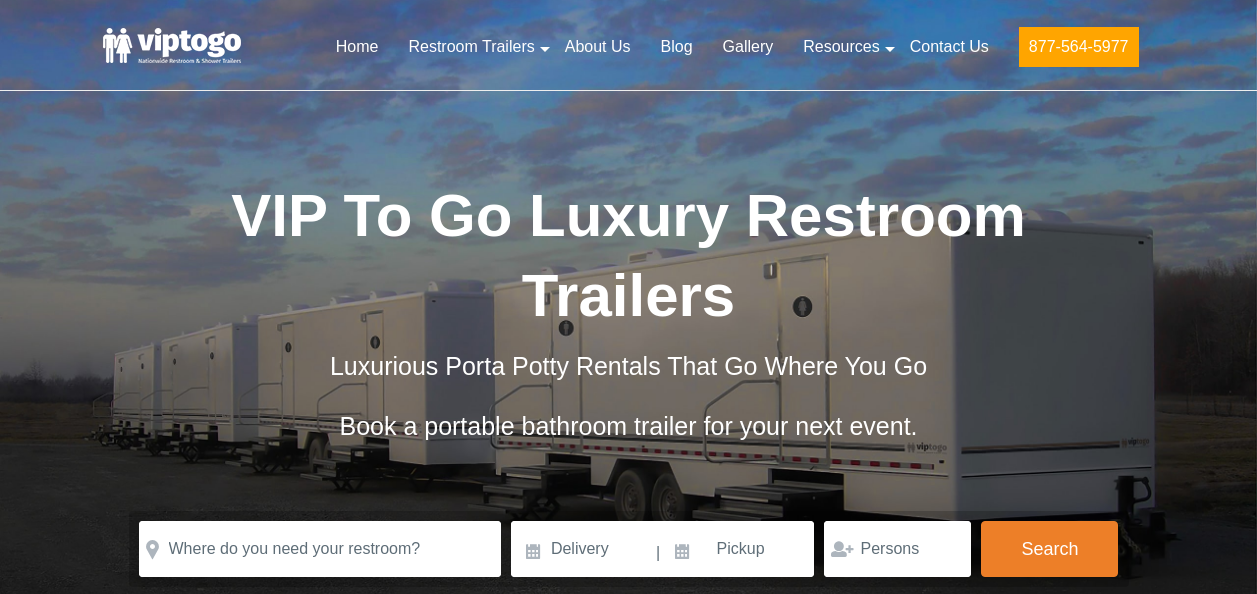 scroll, scrollTop: 0, scrollLeft: 0, axis: both 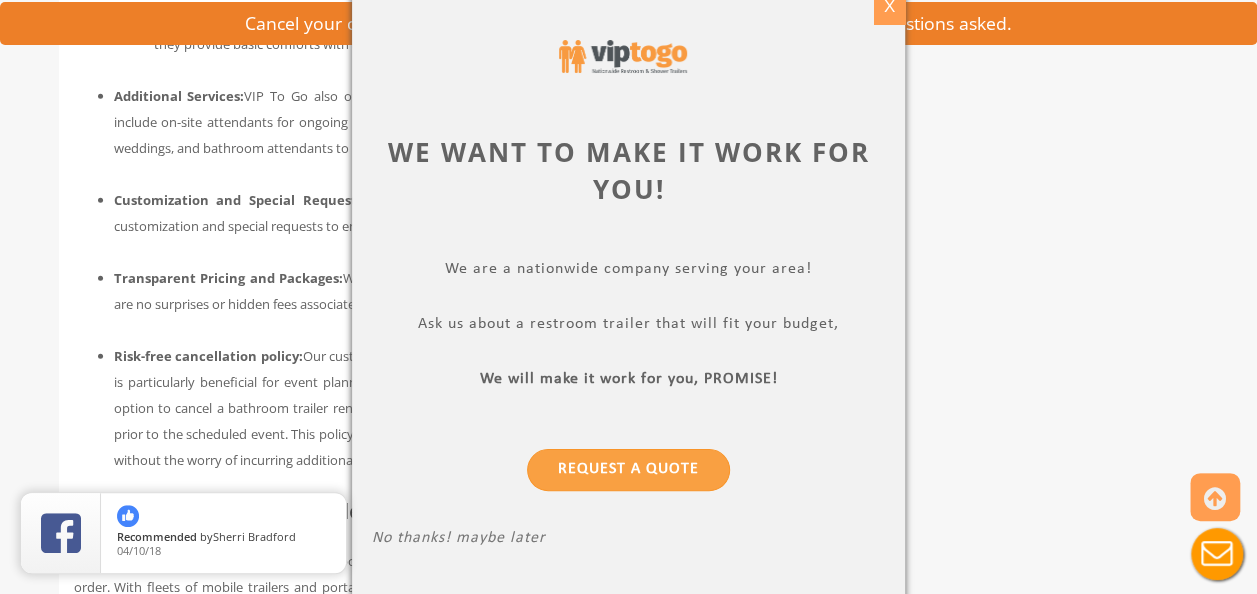 click on "X" at bounding box center [889, 7] 